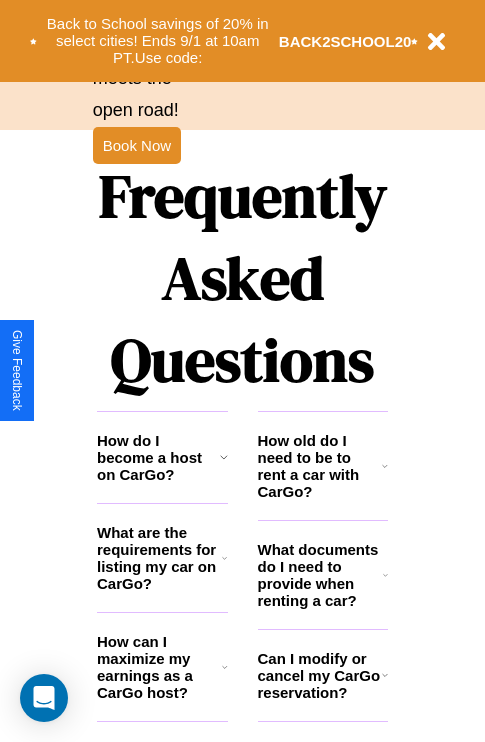 scroll, scrollTop: 2423, scrollLeft: 0, axis: vertical 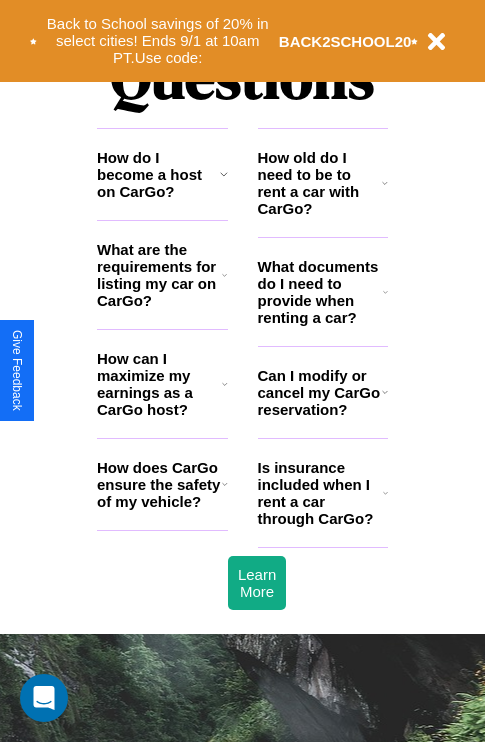 click 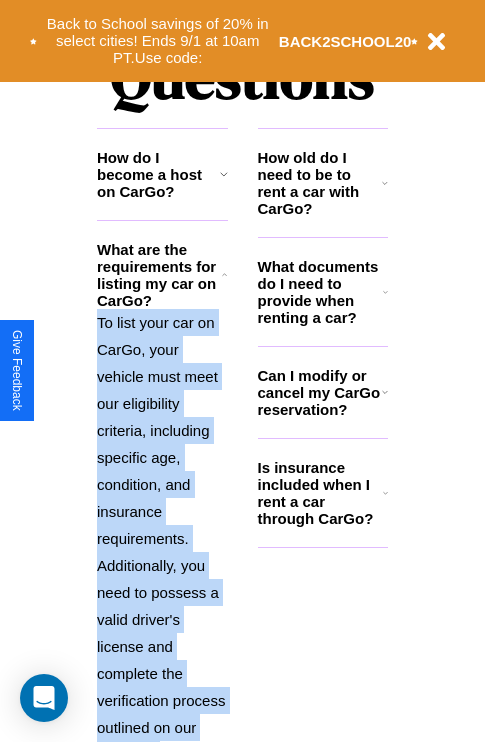 click 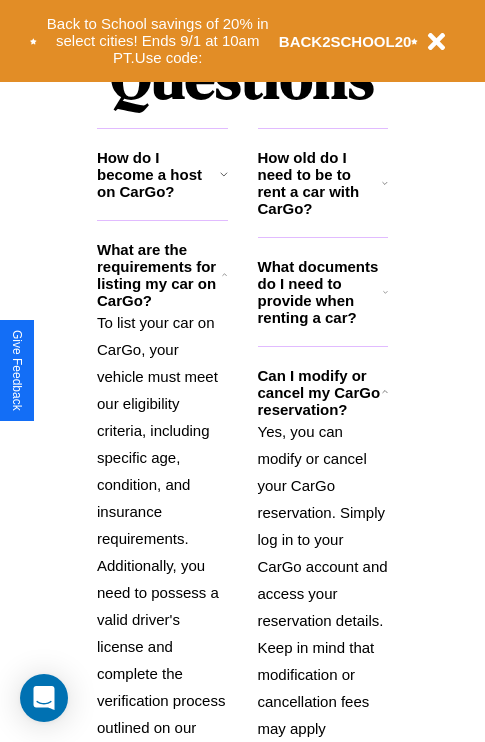 click 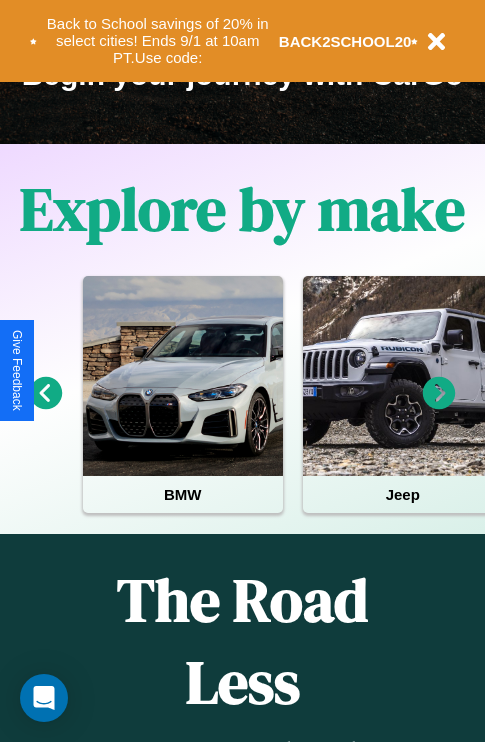 scroll, scrollTop: 308, scrollLeft: 0, axis: vertical 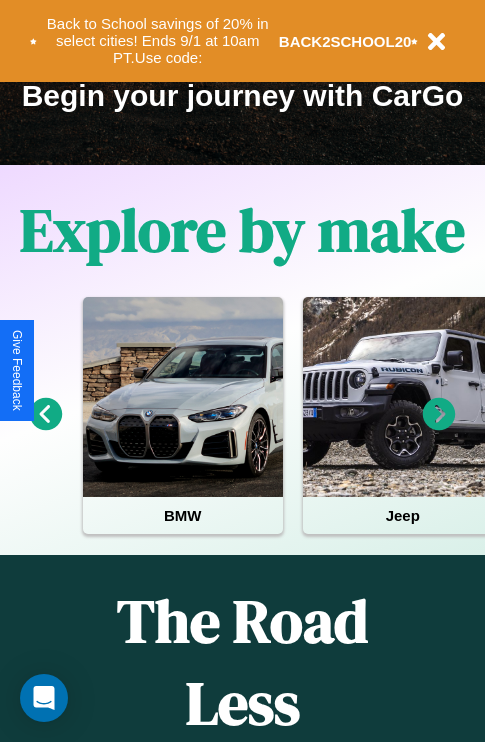 click 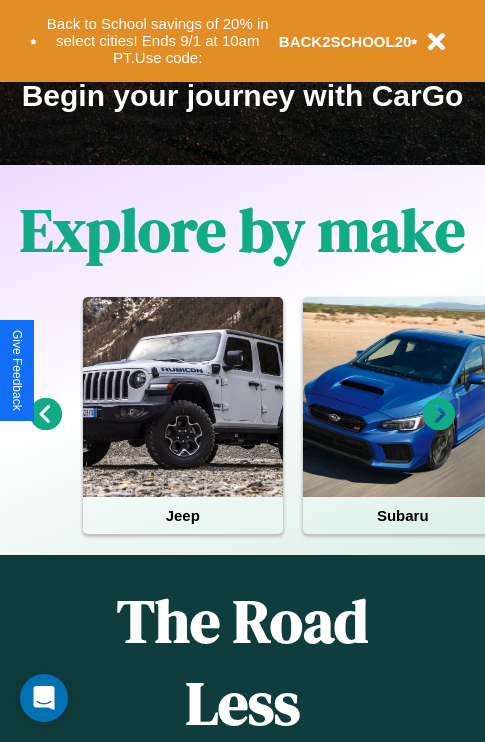 click 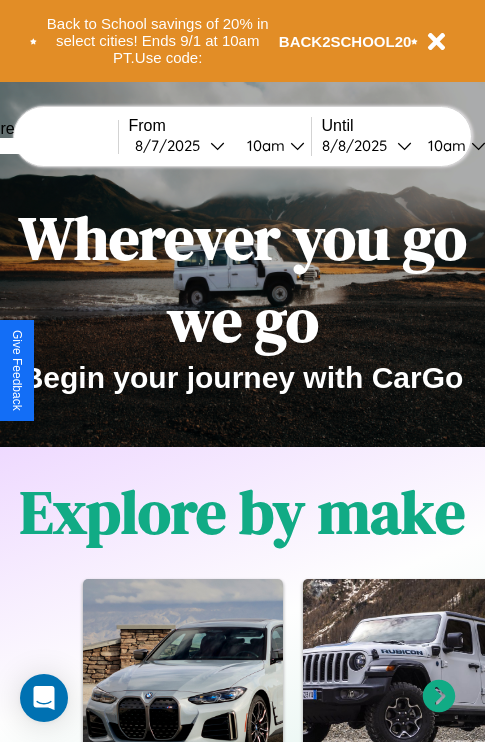 scroll, scrollTop: 0, scrollLeft: 0, axis: both 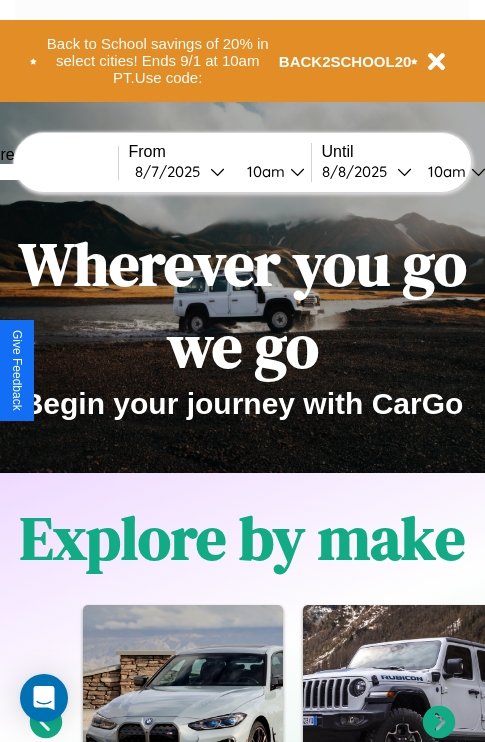 click at bounding box center (43, 172) 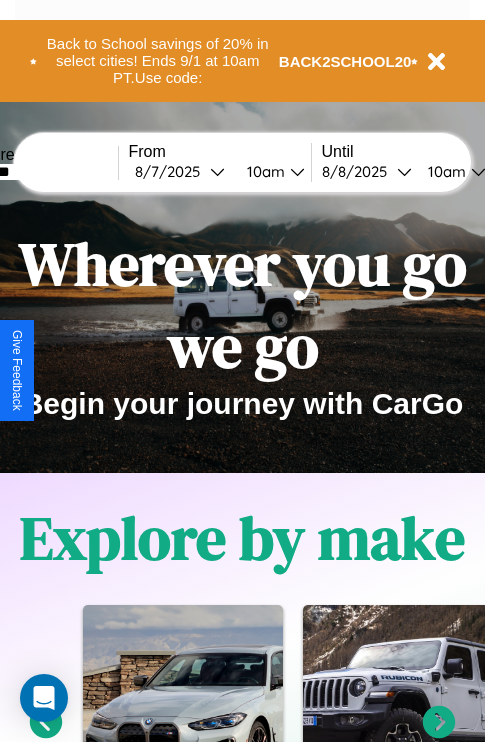 type on "*******" 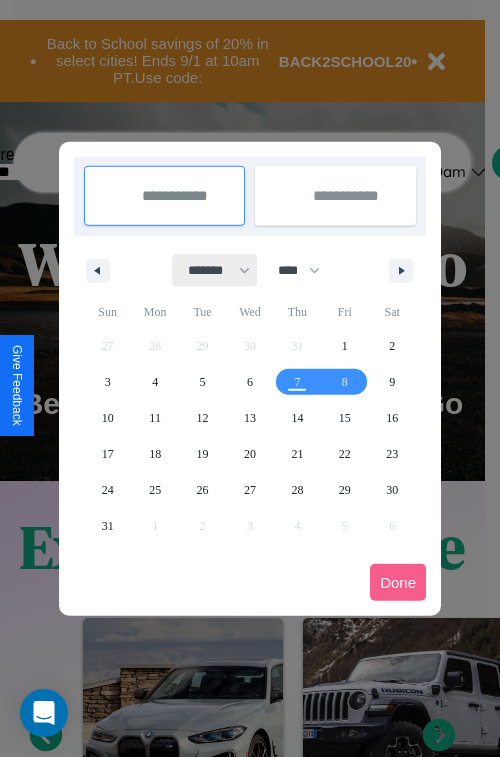 click on "******* ******** ***** ***** *** **** **** ****** ********* ******* ******** ********" at bounding box center (215, 270) 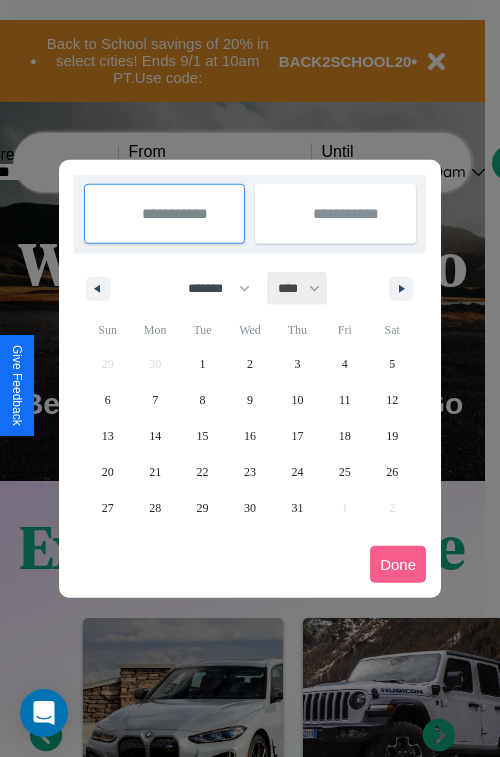 click on "**** **** **** **** **** **** **** **** **** **** **** **** **** **** **** **** **** **** **** **** **** **** **** **** **** **** **** **** **** **** **** **** **** **** **** **** **** **** **** **** **** **** **** **** **** **** **** **** **** **** **** **** **** **** **** **** **** **** **** **** **** **** **** **** **** **** **** **** **** **** **** **** **** **** **** **** **** **** **** **** **** **** **** **** **** **** **** **** **** **** **** **** **** **** **** **** **** **** **** **** **** **** **** **** **** **** **** **** **** **** **** **** **** **** **** **** **** **** **** **** ****" at bounding box center (298, 288) 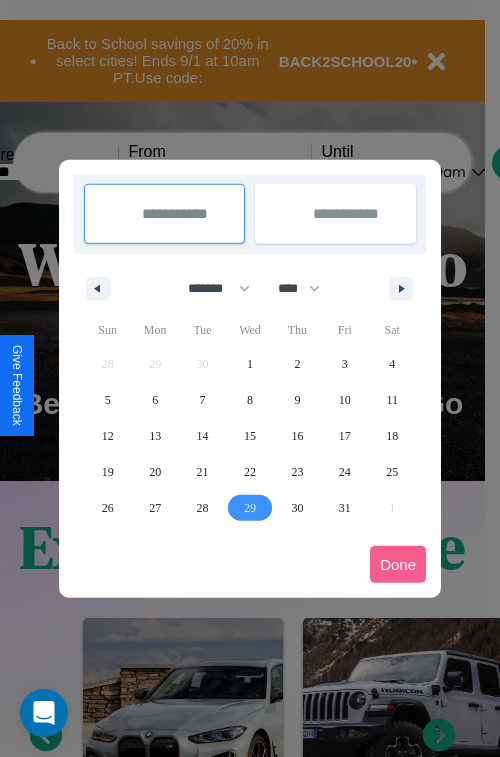 click on "29" at bounding box center [250, 508] 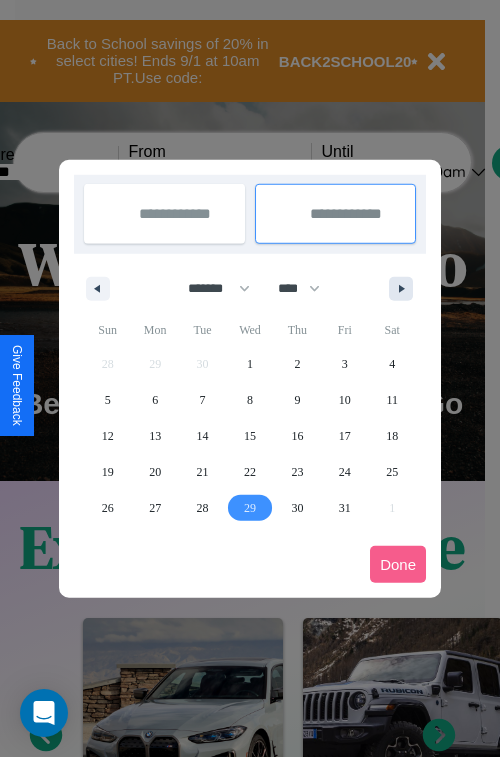 click at bounding box center (405, 289) 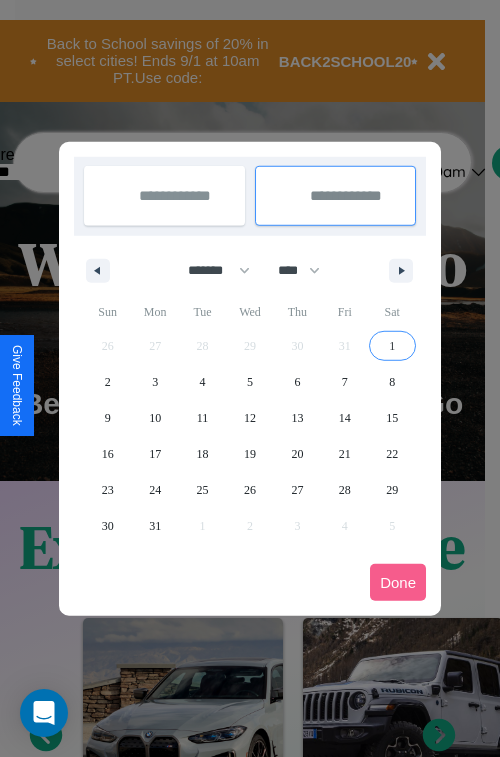 click on "1" at bounding box center [392, 346] 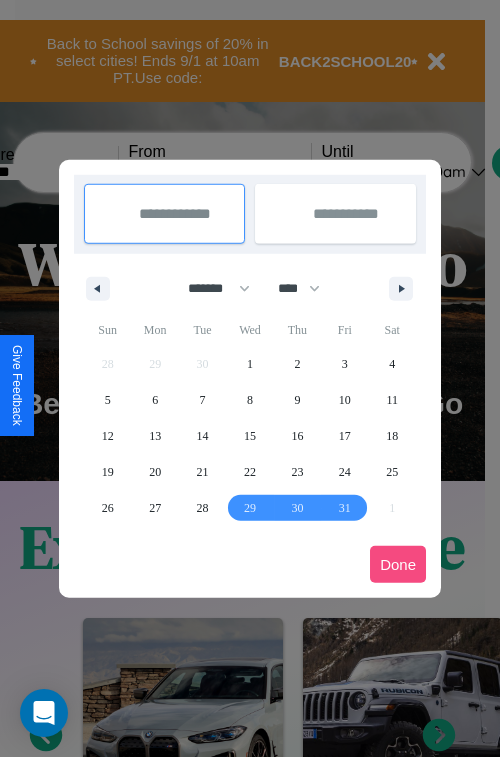 click on "Done" at bounding box center (398, 564) 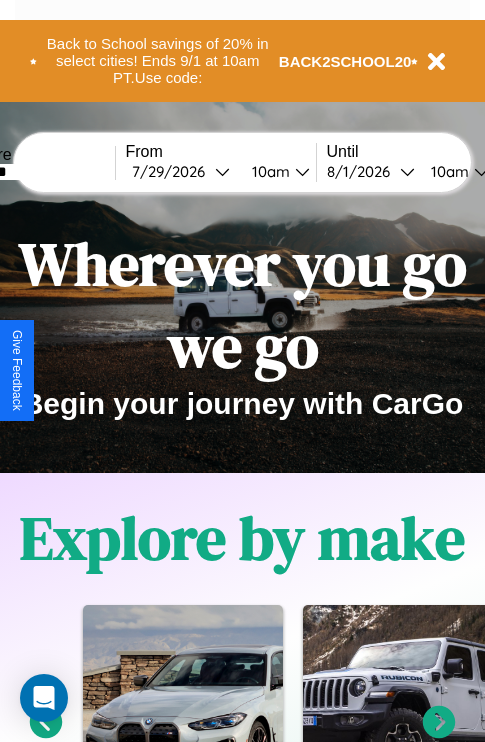 click on "10am" at bounding box center [268, 171] 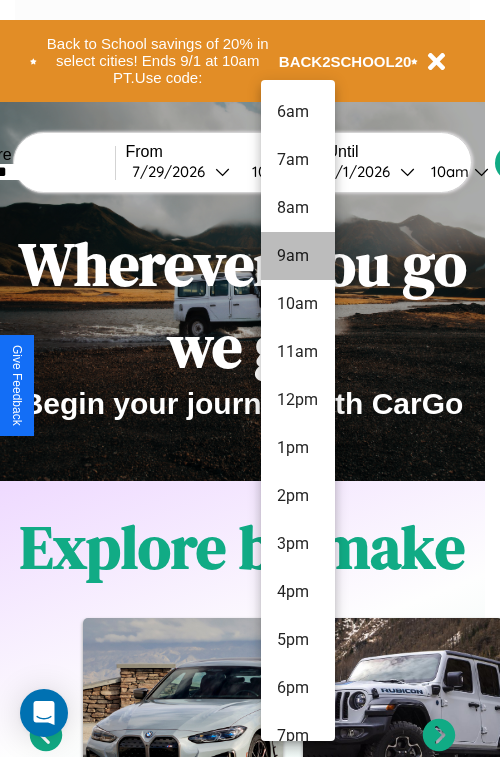 click on "9am" at bounding box center [298, 256] 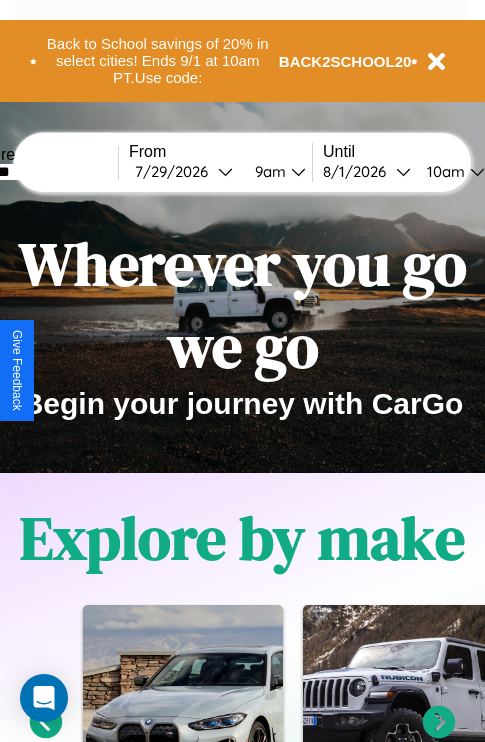 click on "10am" at bounding box center [443, 171] 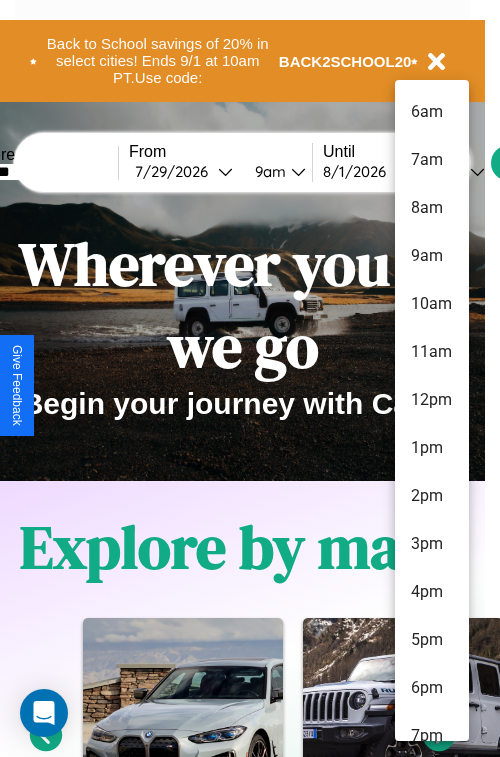 click on "5pm" at bounding box center (432, 640) 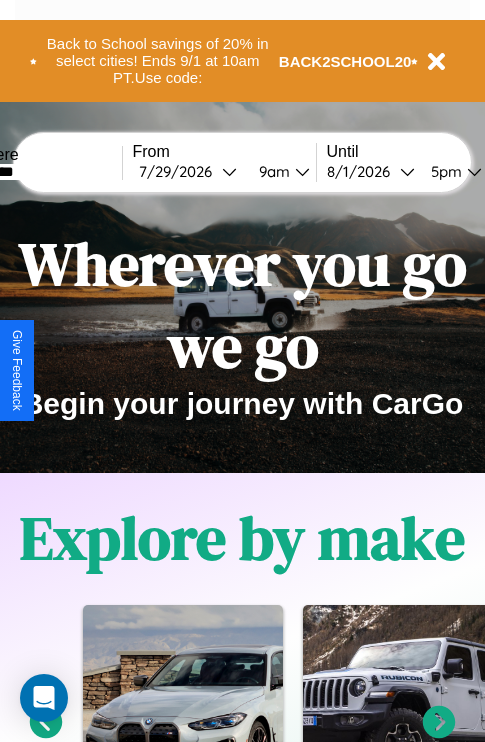 scroll, scrollTop: 0, scrollLeft: 65, axis: horizontal 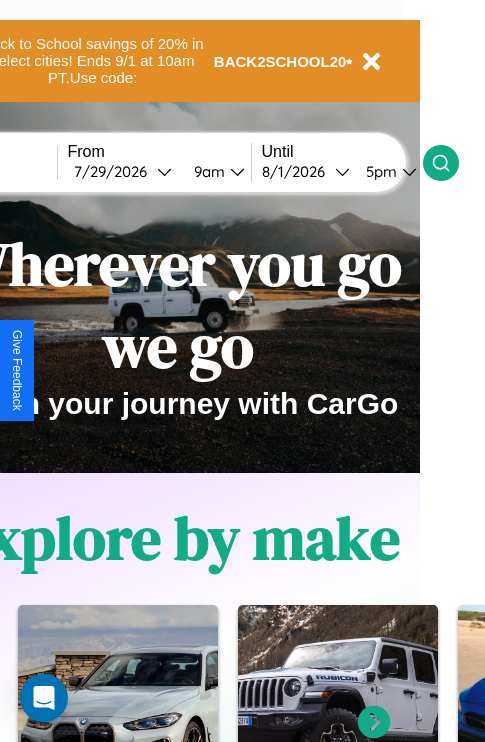 click 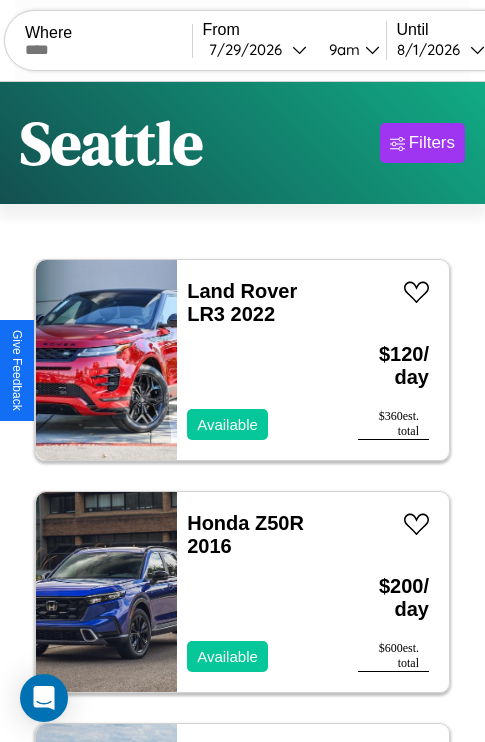 scroll, scrollTop: 95, scrollLeft: 0, axis: vertical 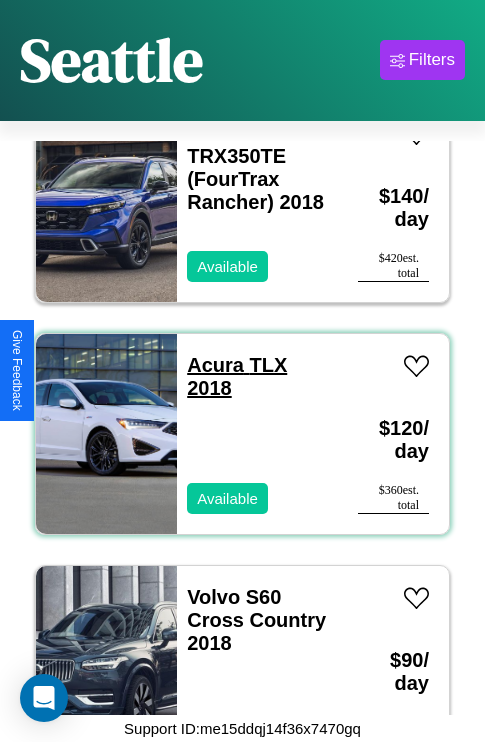click on "Acura   TLX   2018" at bounding box center (237, 376) 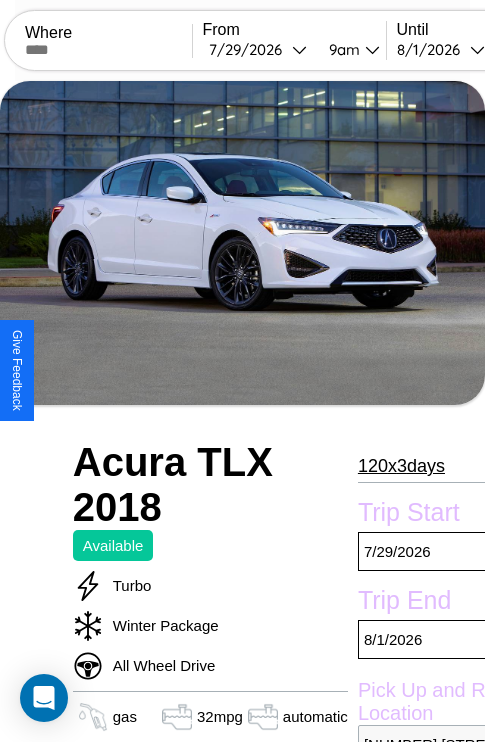 scroll, scrollTop: 990, scrollLeft: 0, axis: vertical 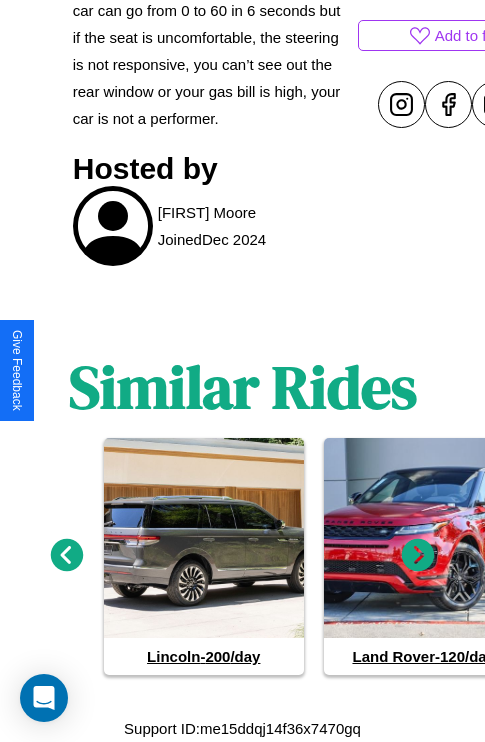 click 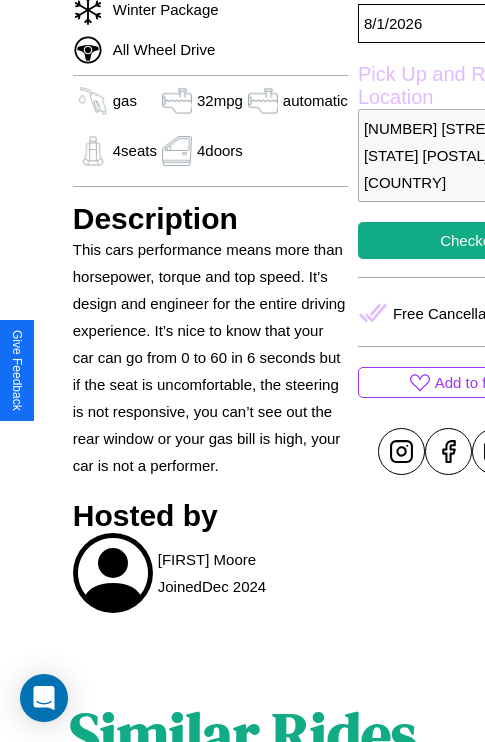 scroll, scrollTop: 670, scrollLeft: 64, axis: both 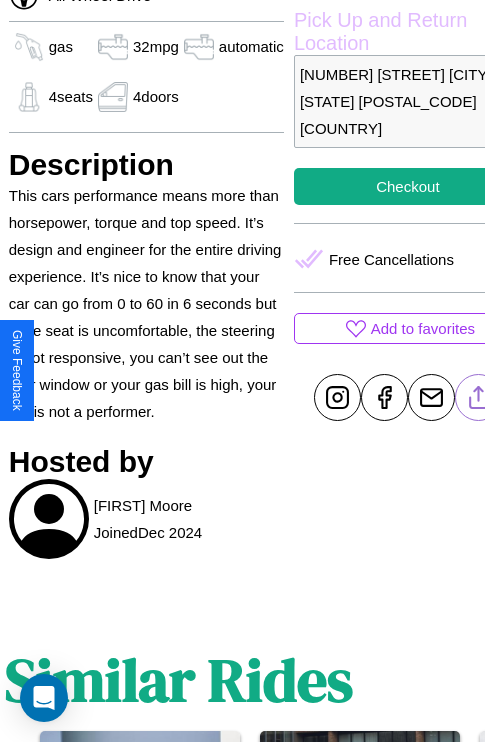 click 